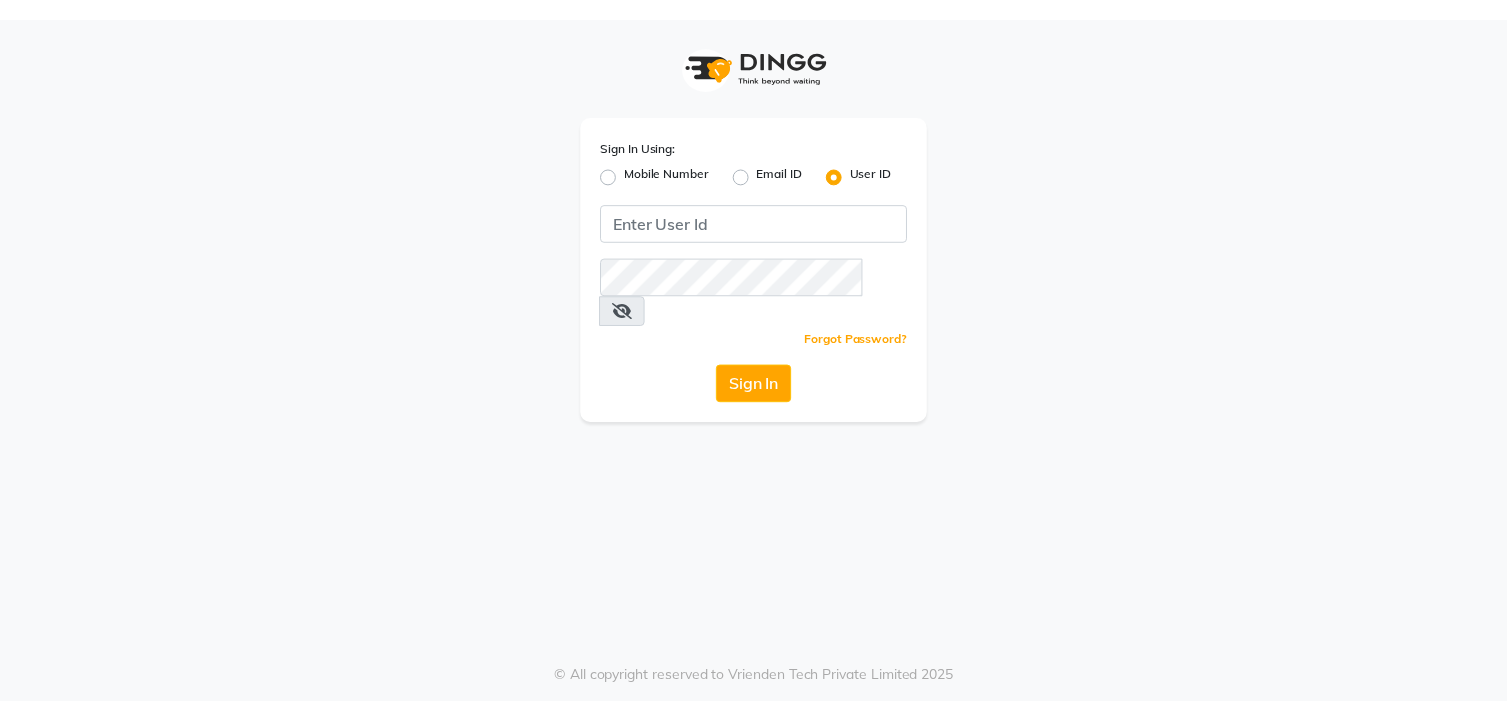 scroll, scrollTop: 0, scrollLeft: 0, axis: both 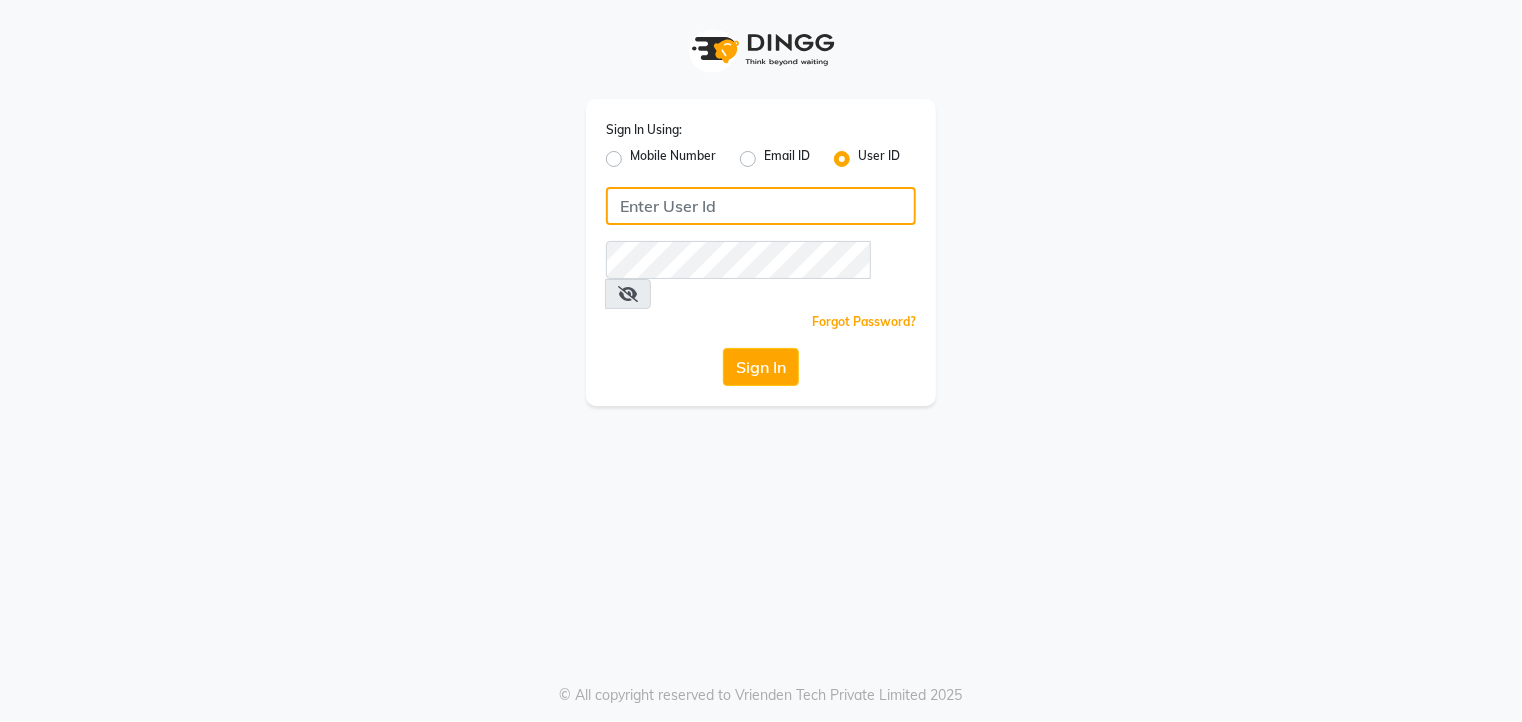 click 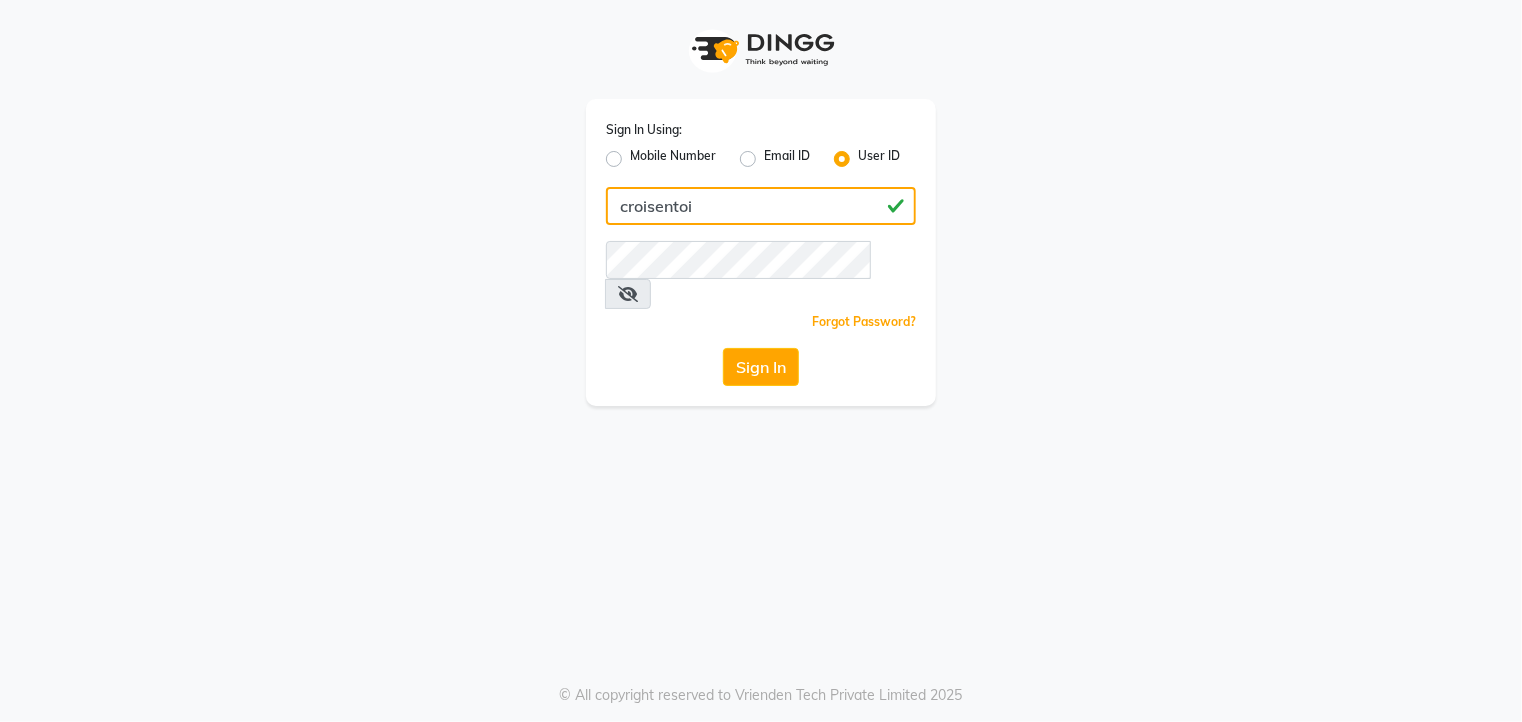 type on "croisentoi" 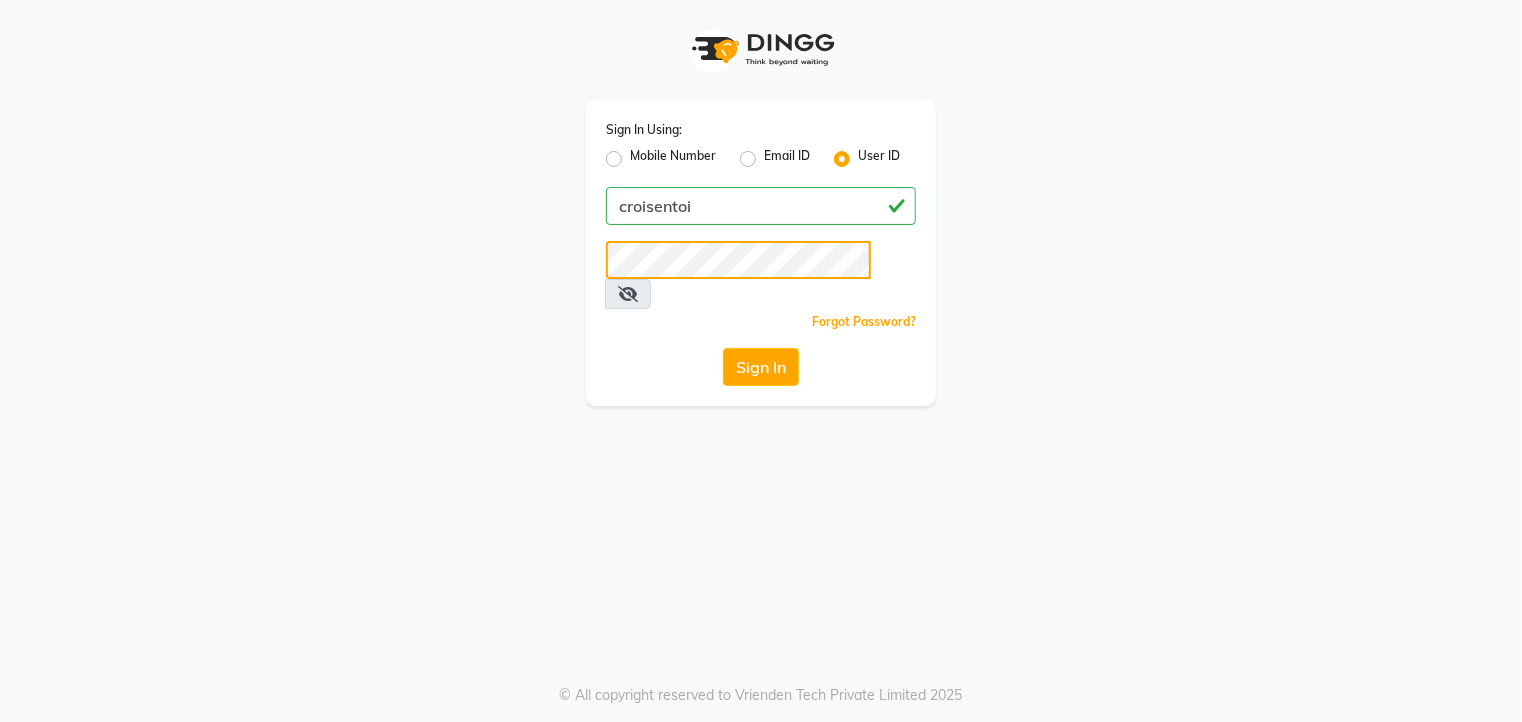 click on "Sign In" 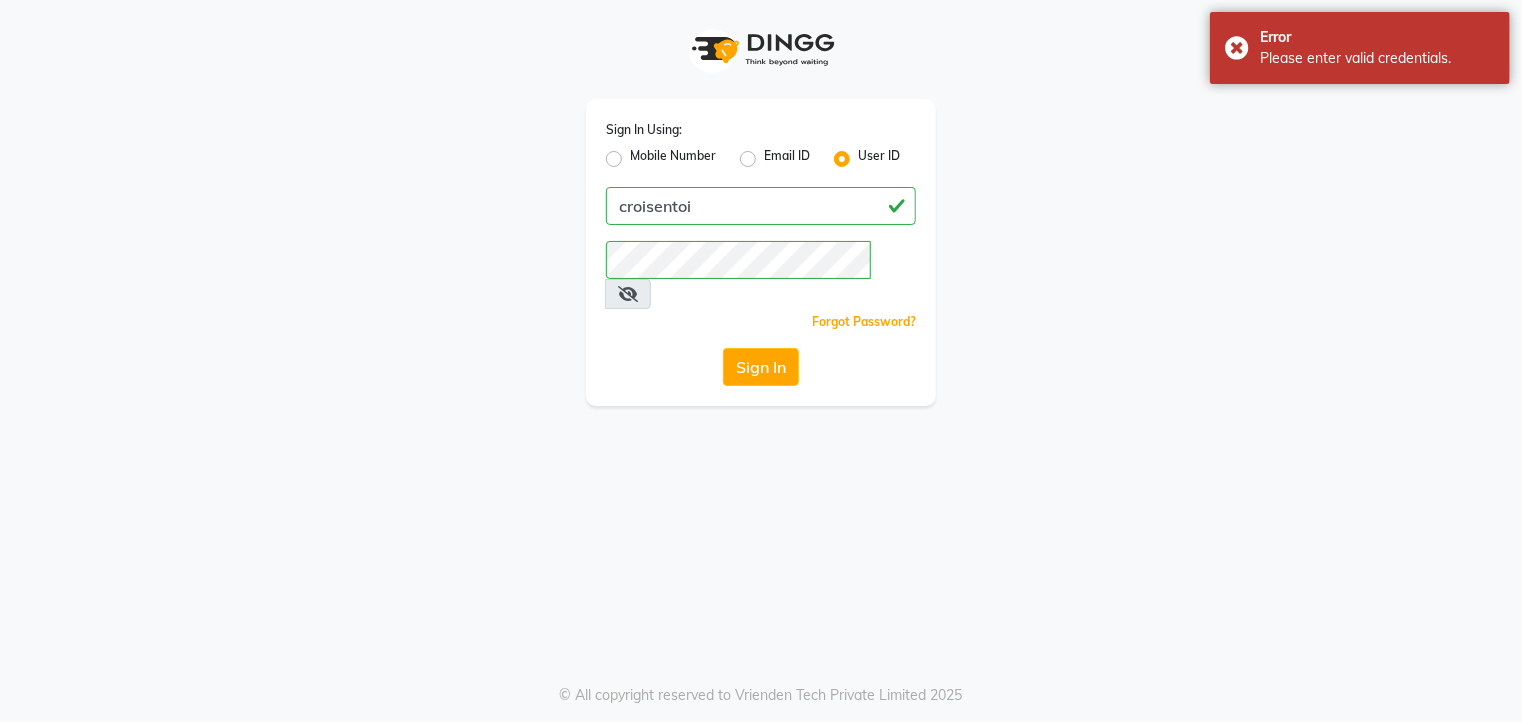 click at bounding box center [628, 294] 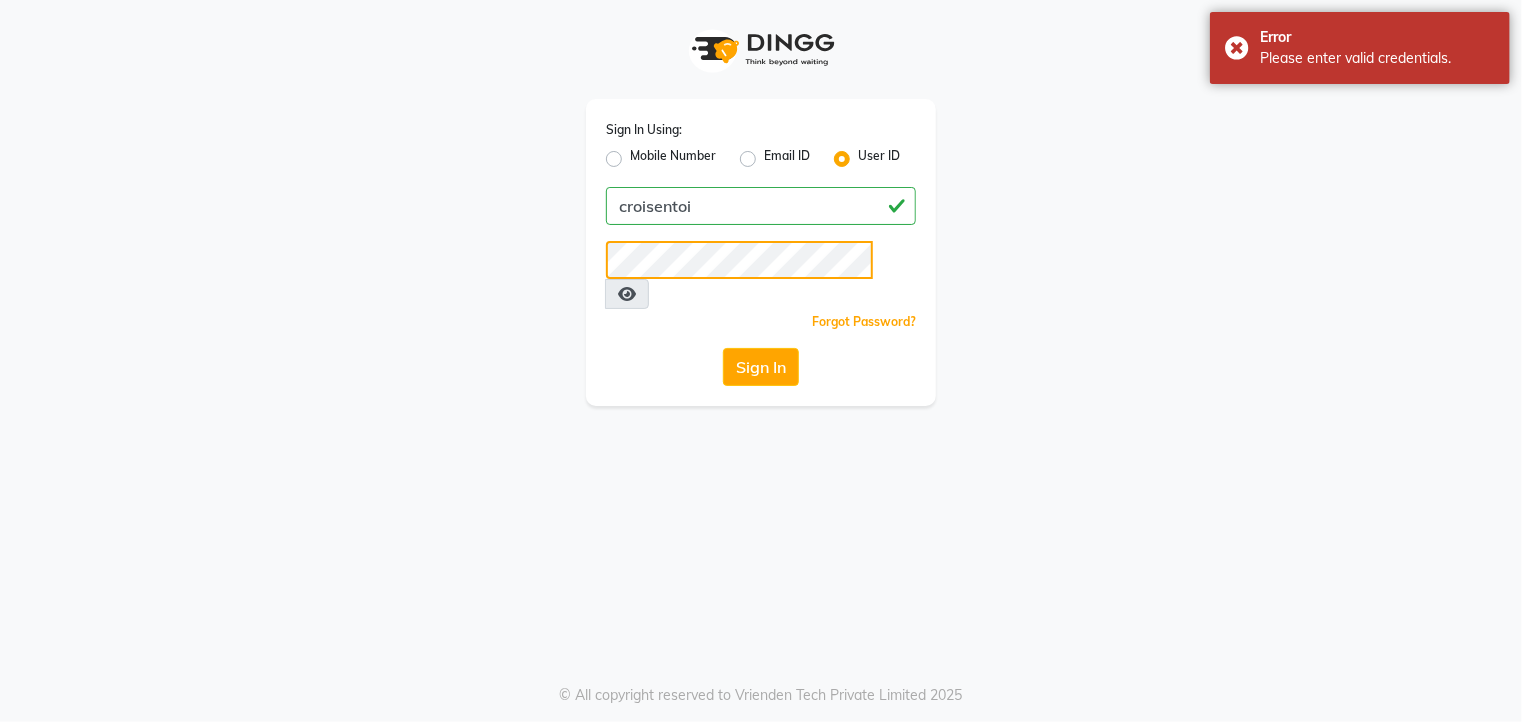 click on "Sign In" 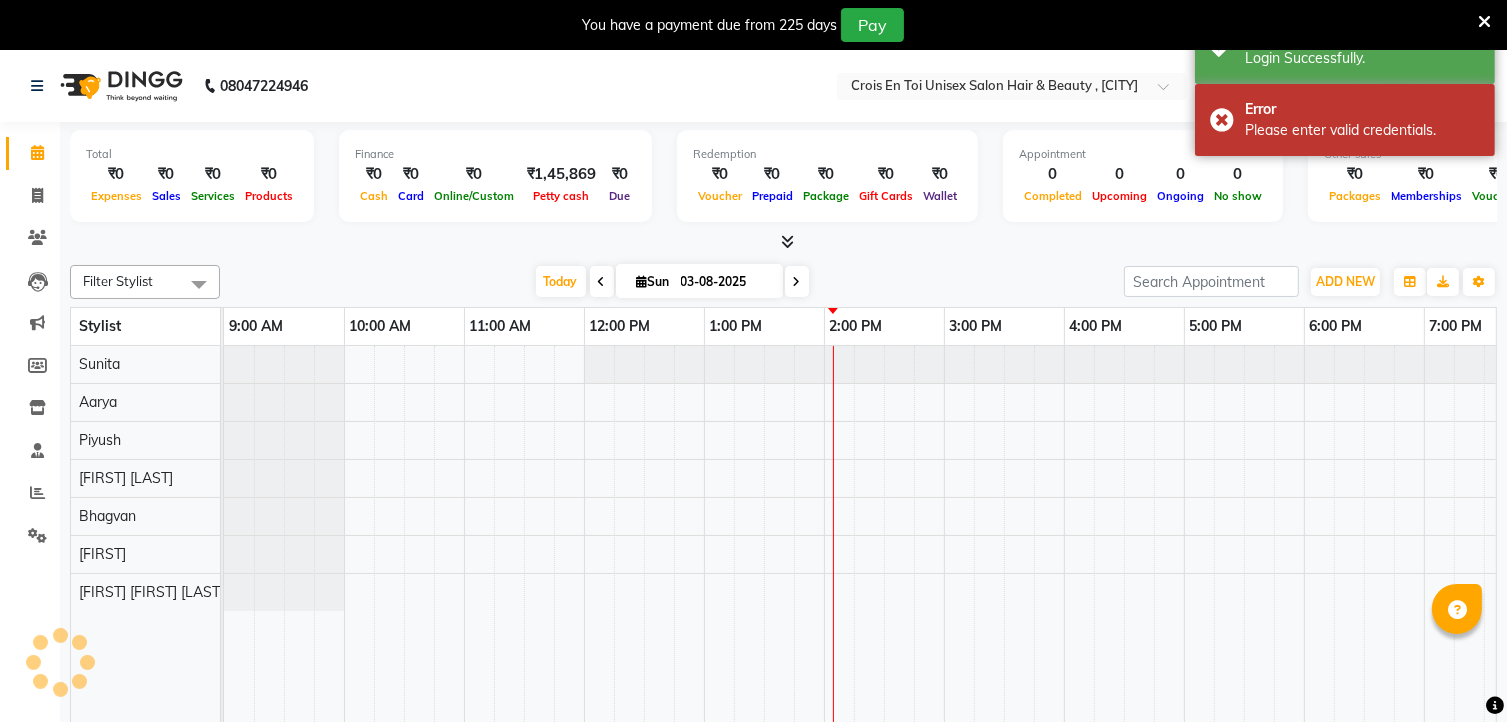 scroll, scrollTop: 0, scrollLeft: 0, axis: both 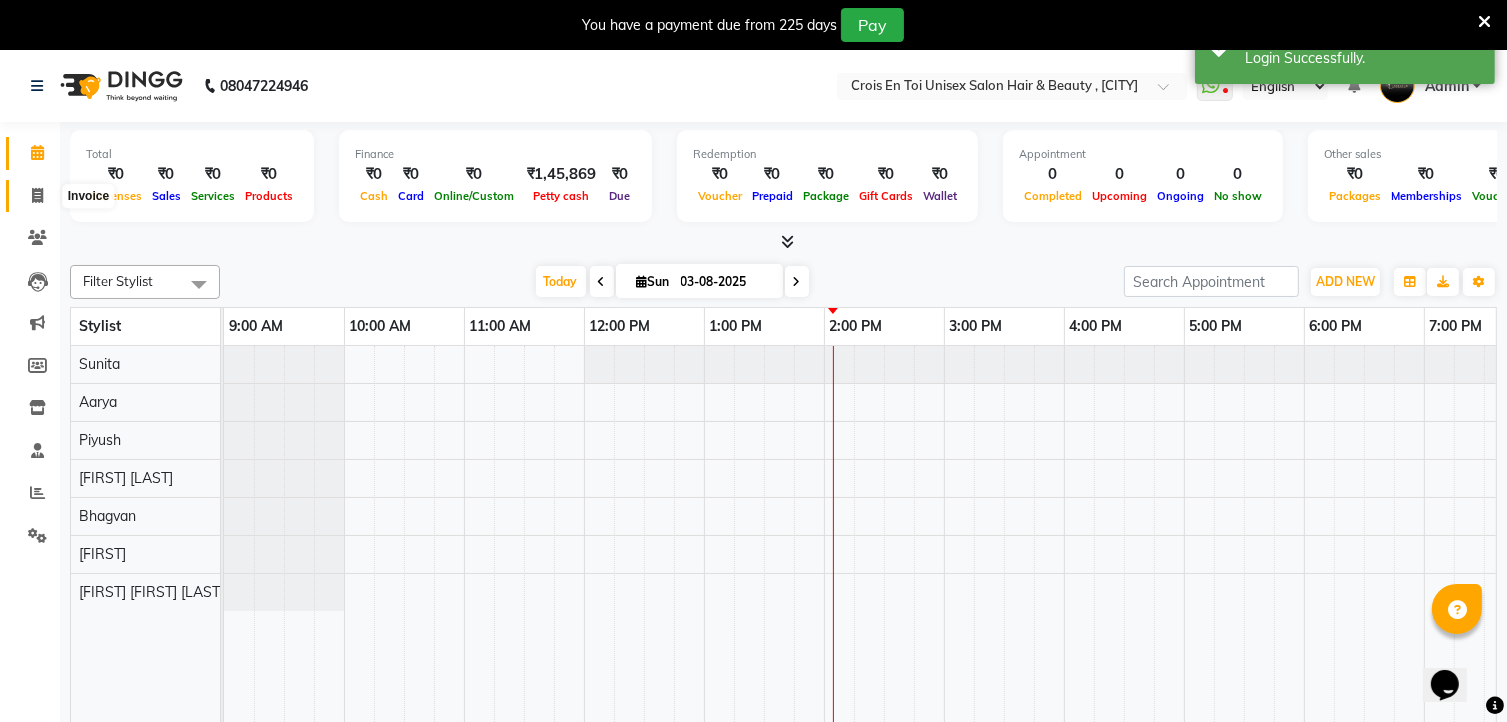 click 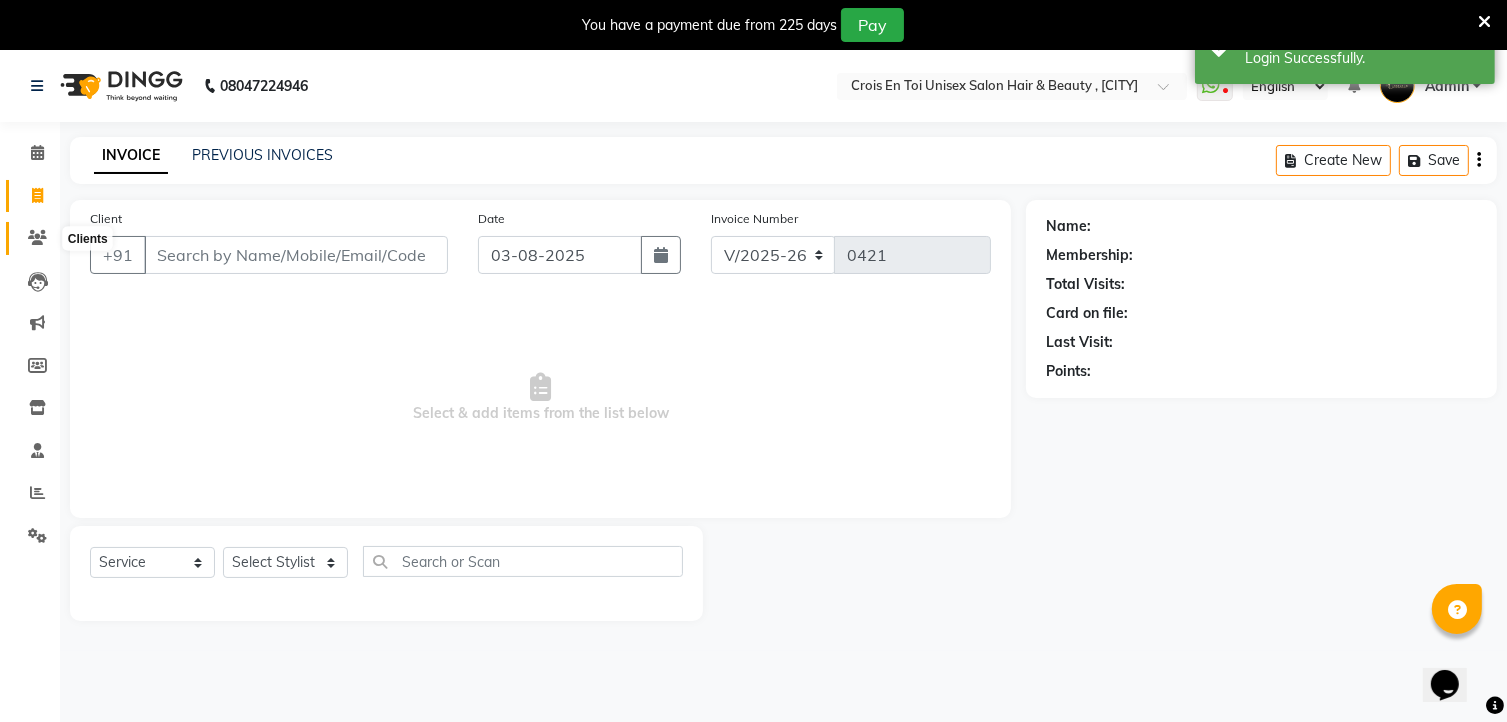 click 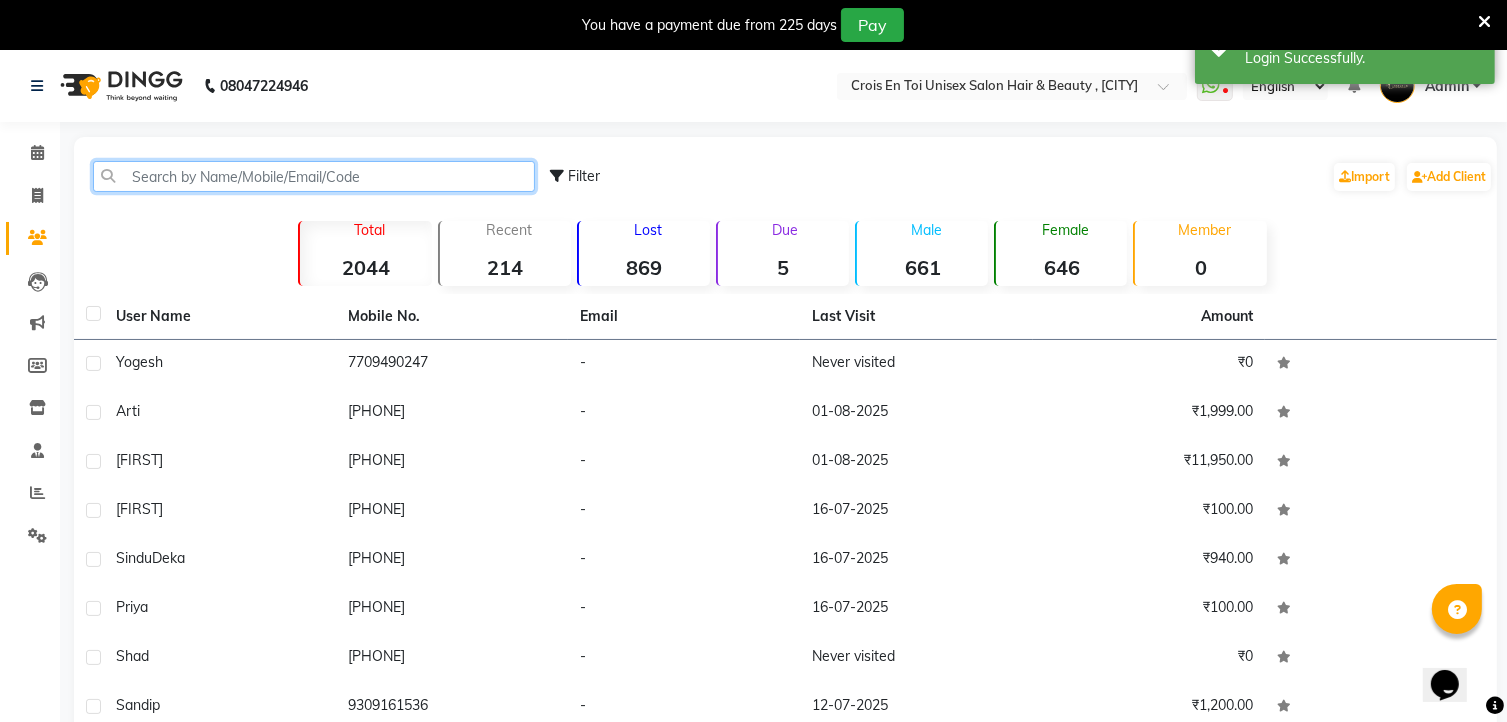click 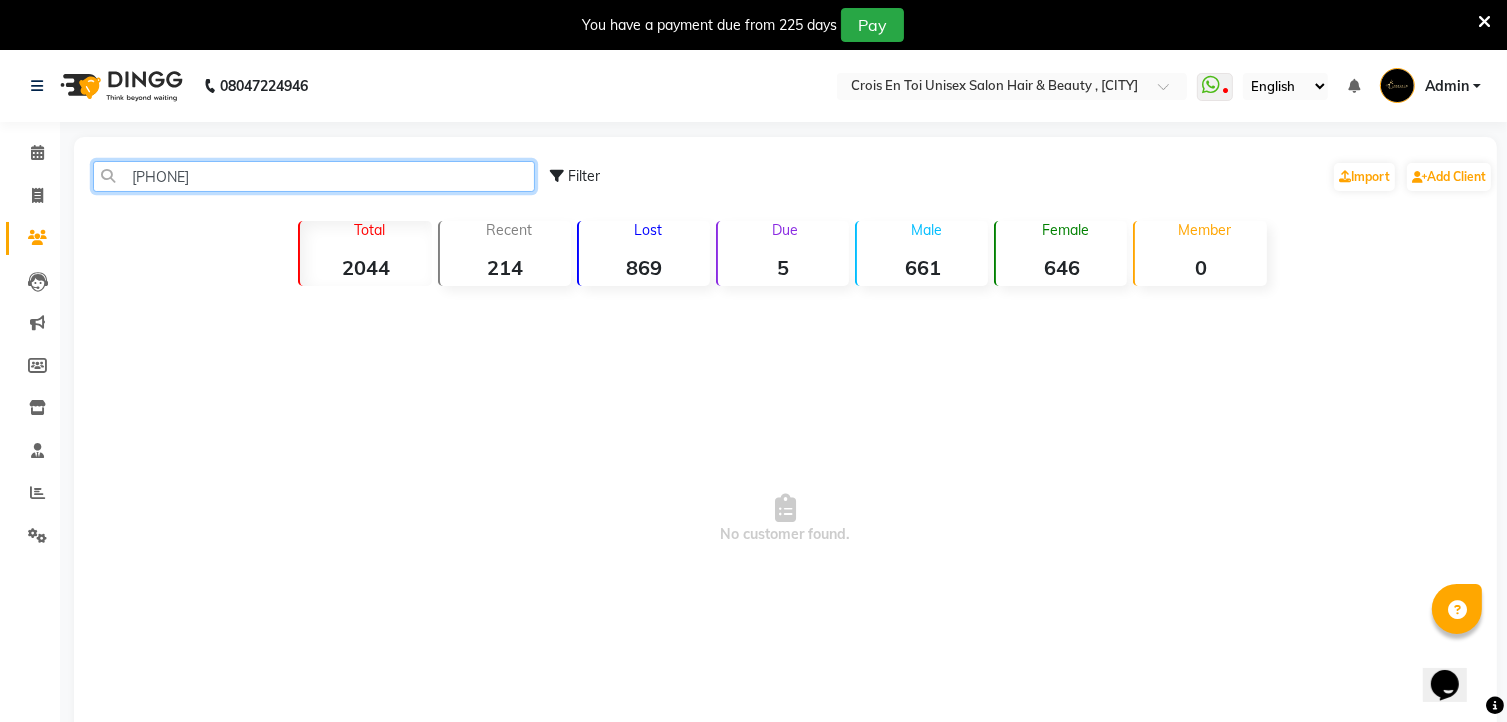 click on "[PHONE]" 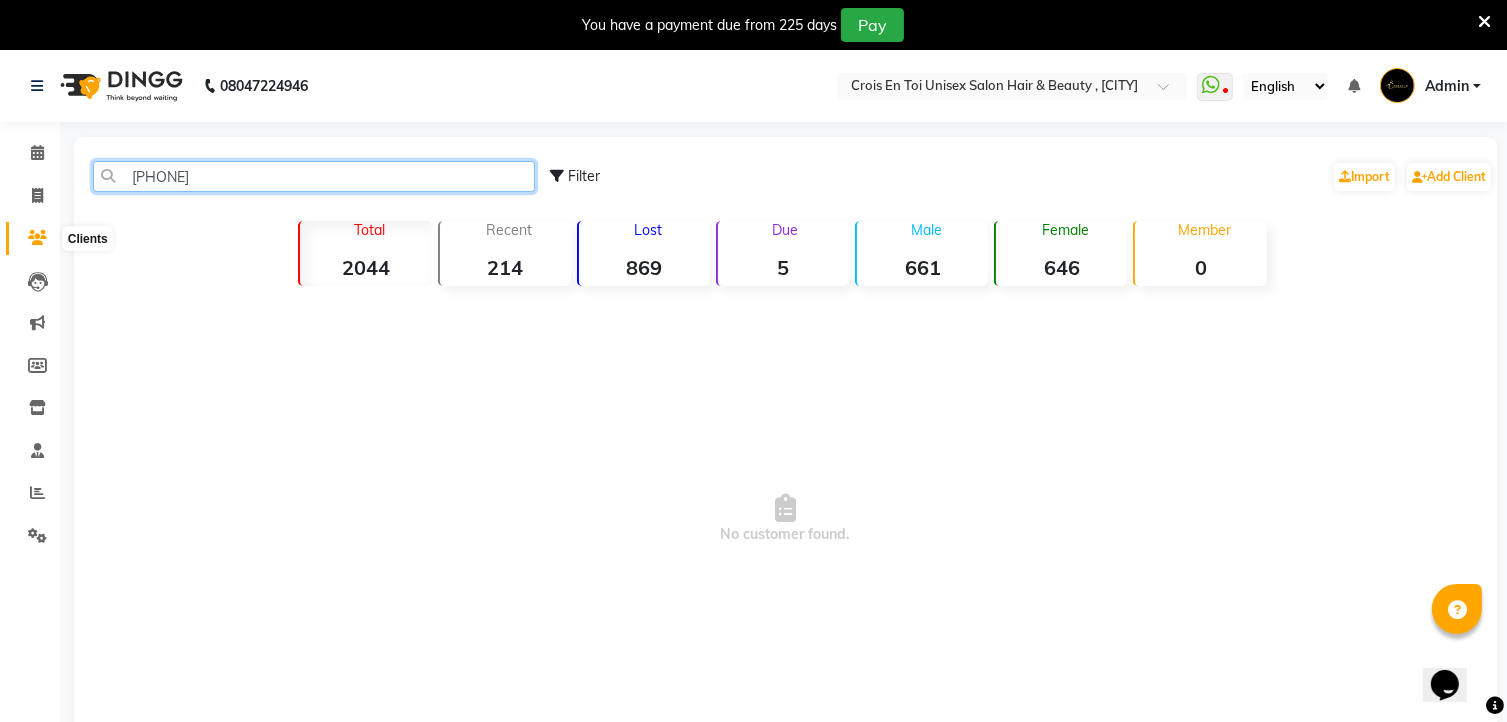 type on "[PHONE]" 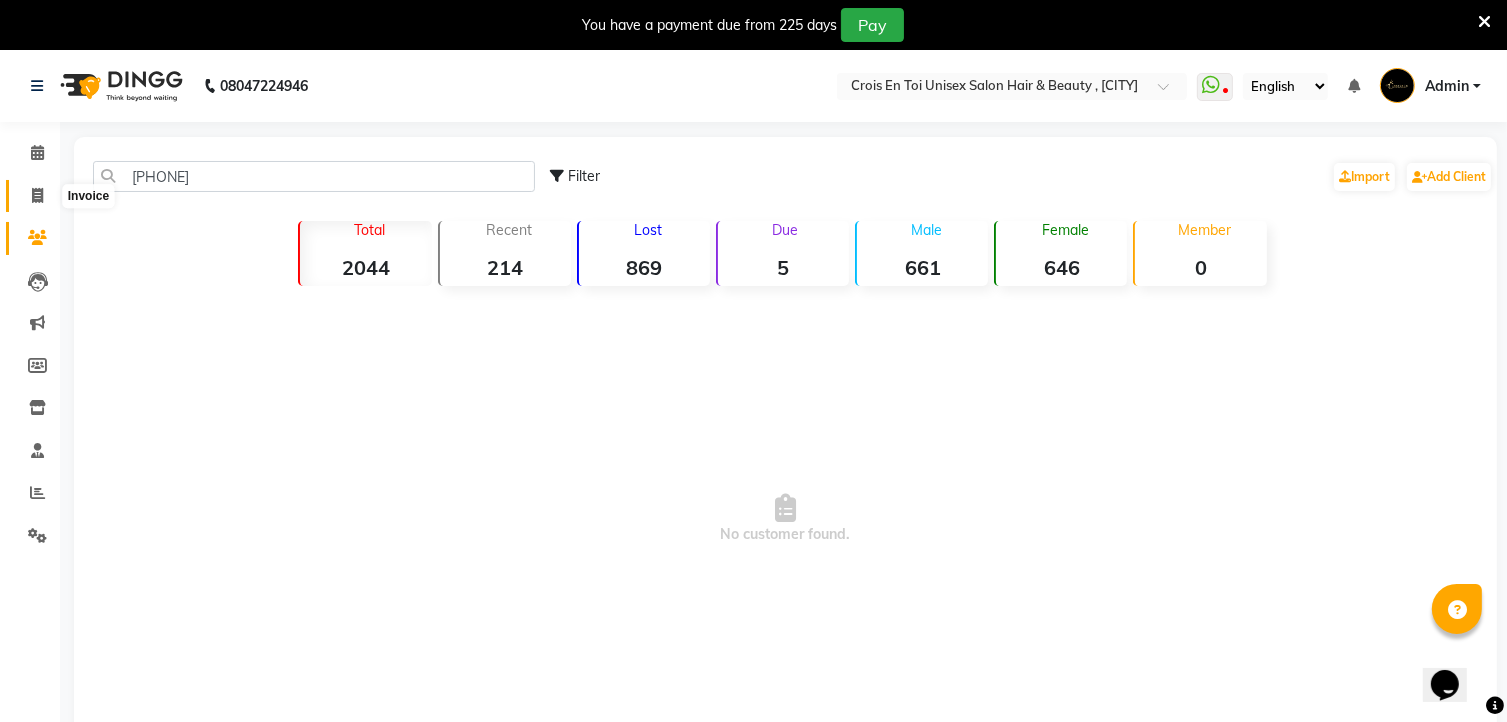 click 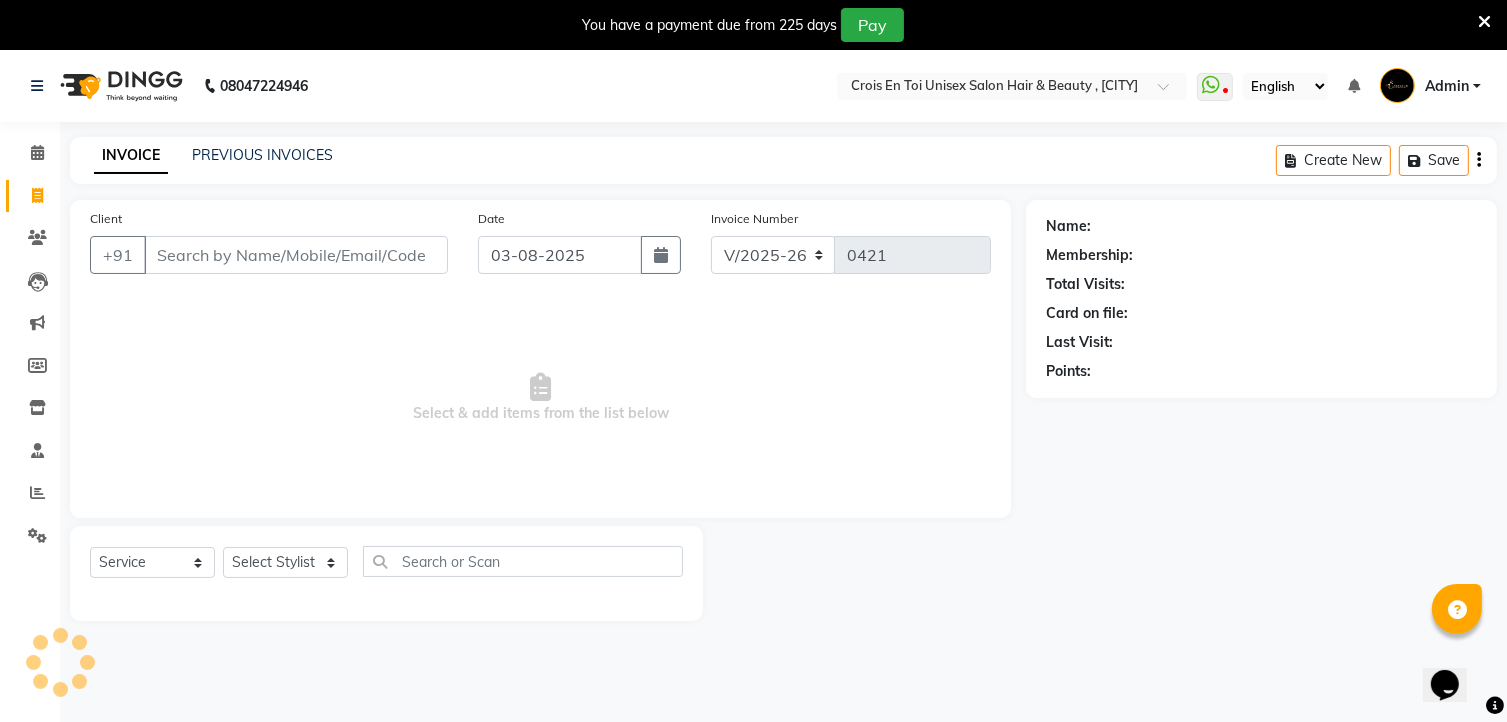 scroll, scrollTop: 50, scrollLeft: 0, axis: vertical 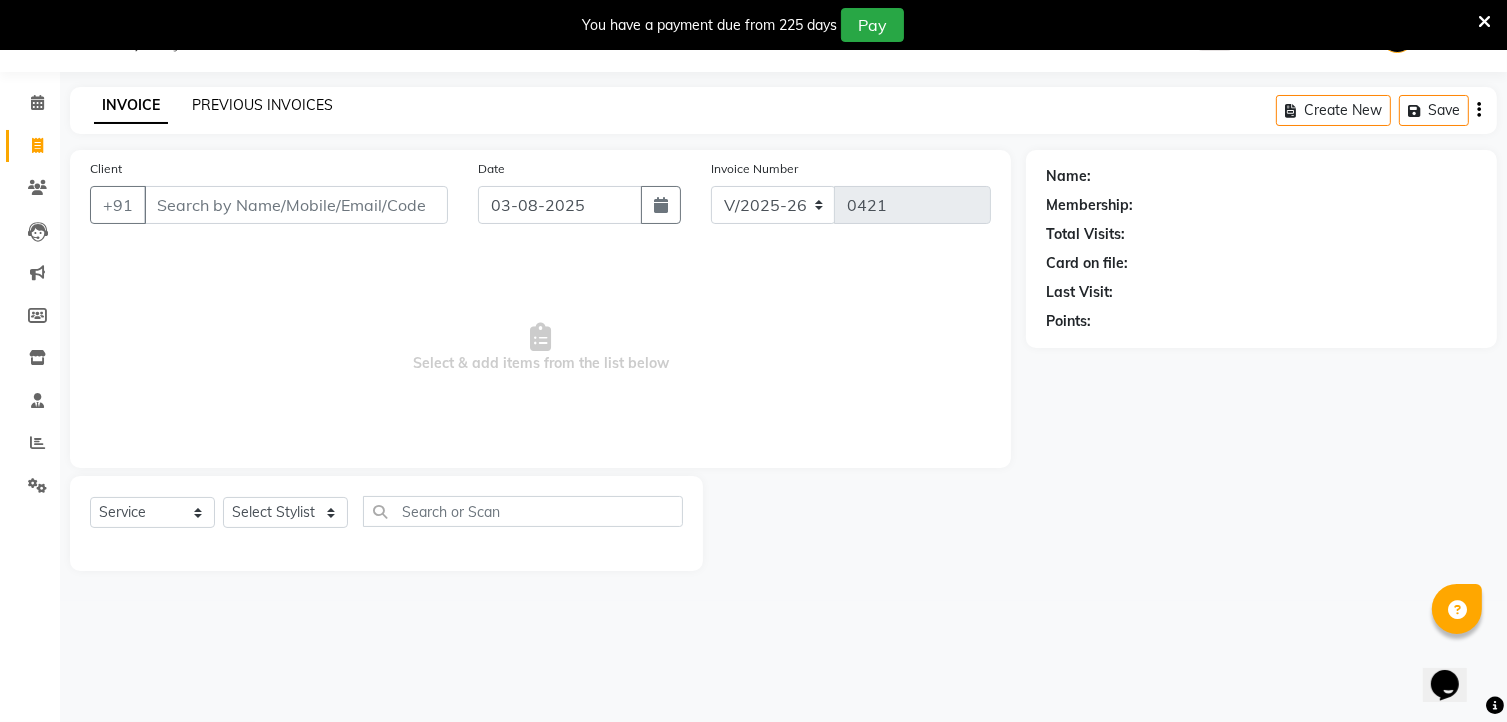 click on "PREVIOUS INVOICES" 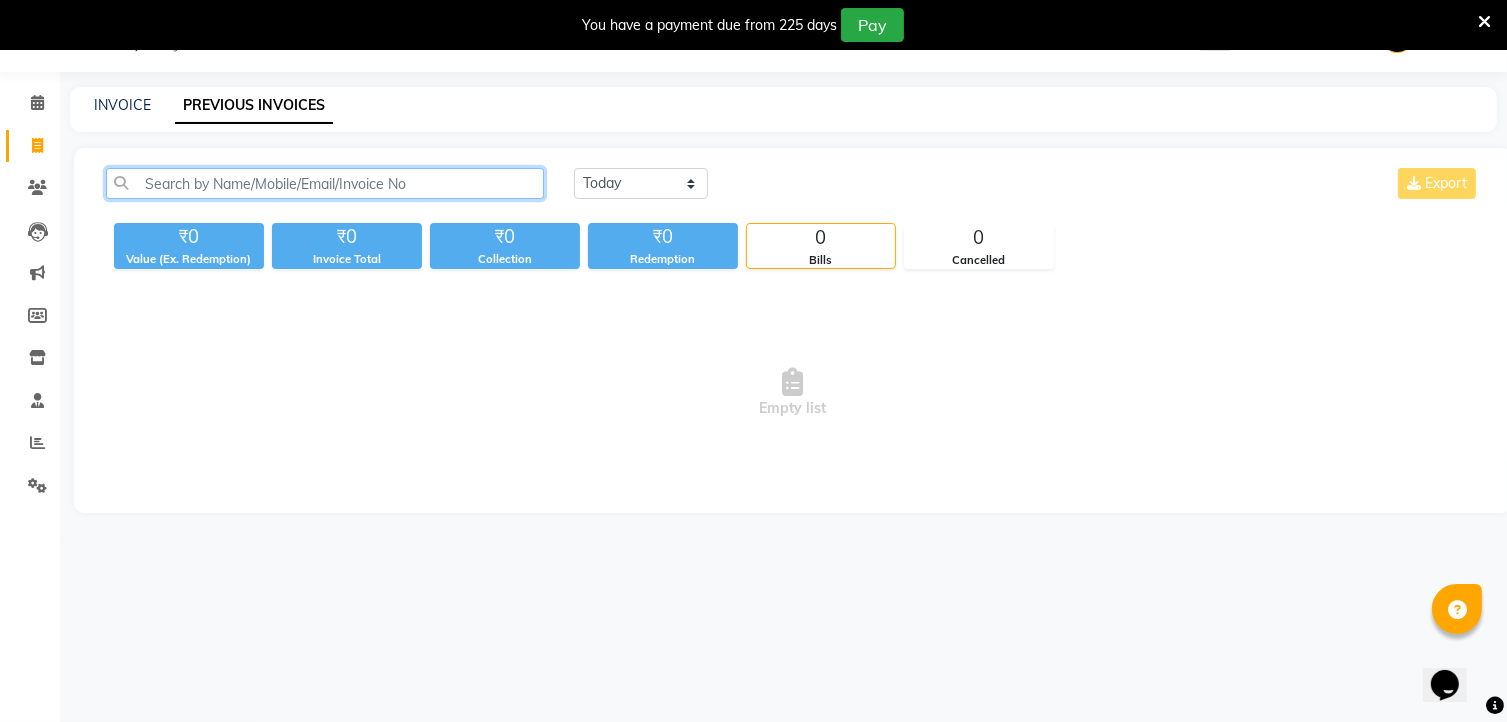 click 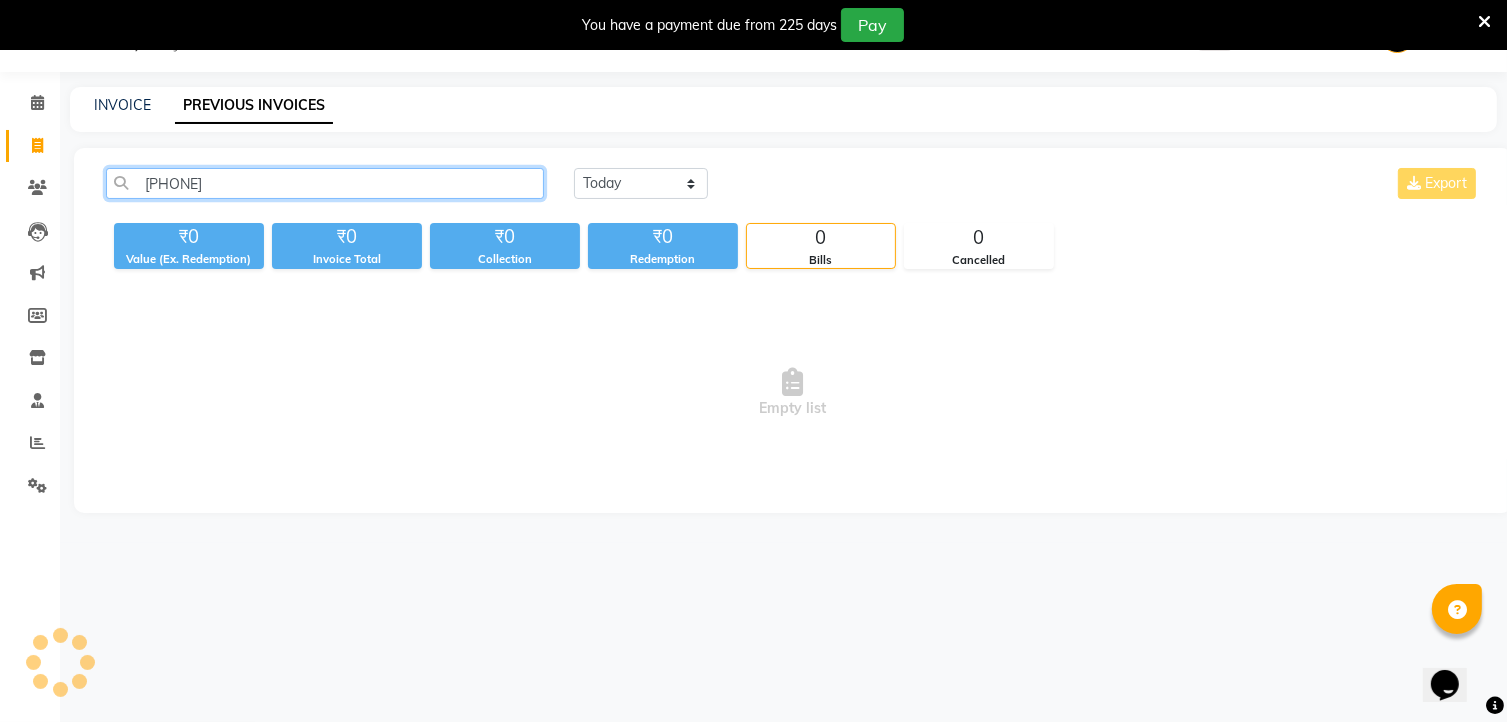 type on "[PHONE]" 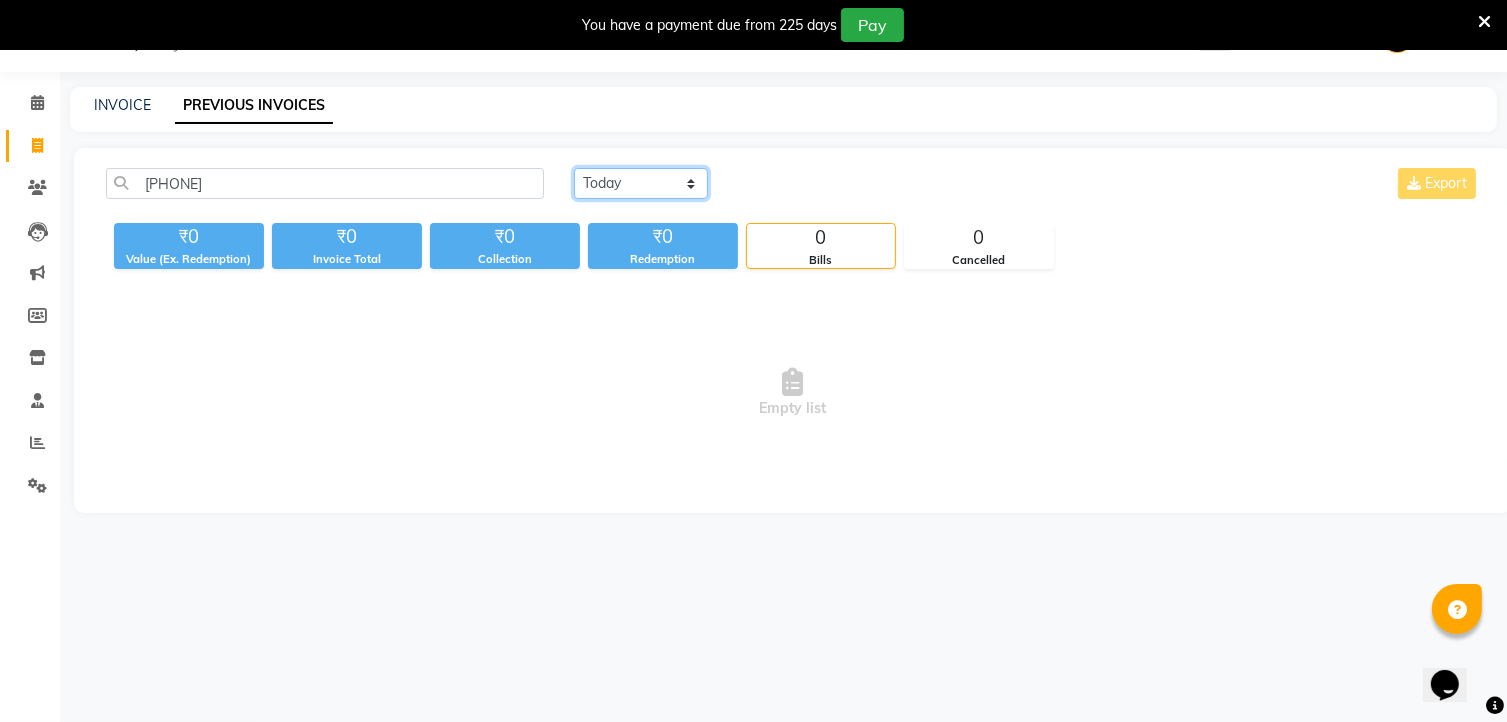 click on "Today Yesterday Custom Range" 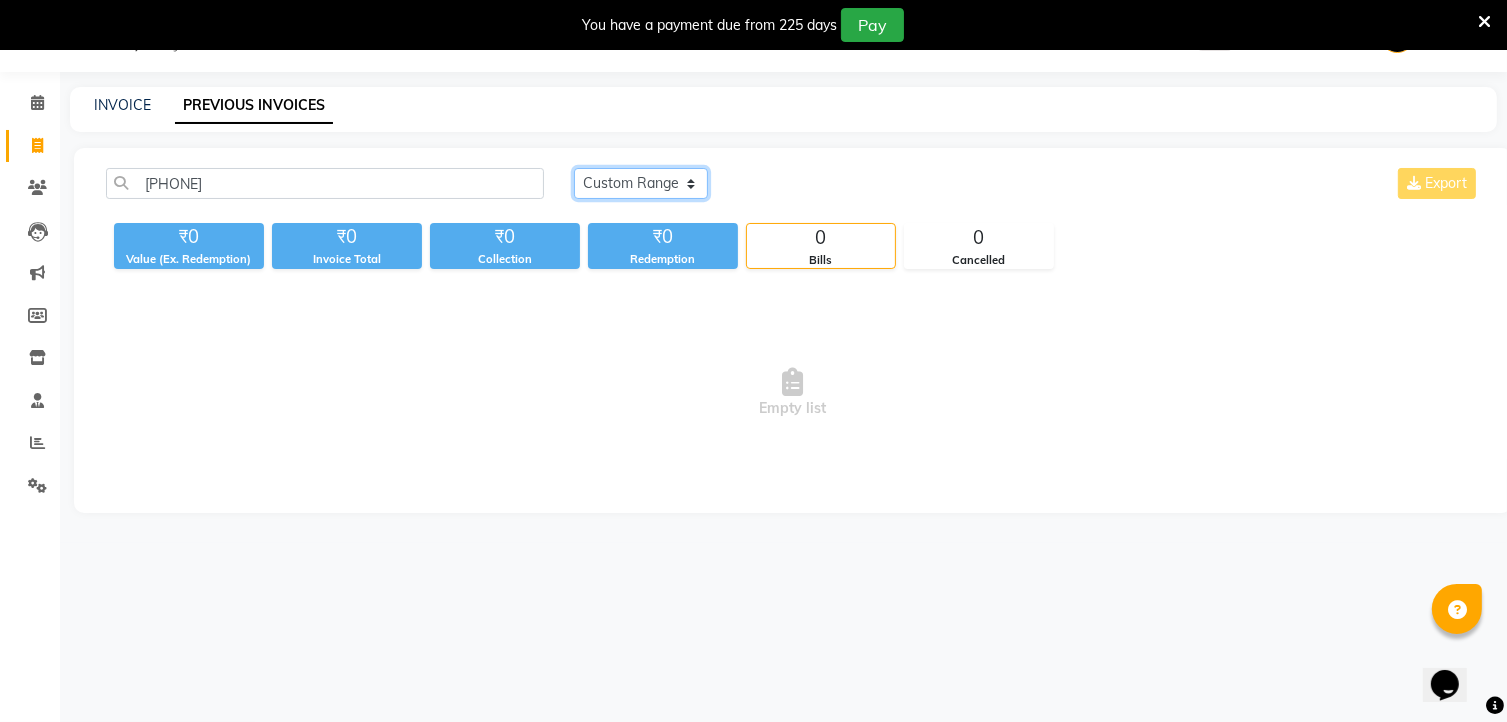 click on "Today Yesterday Custom Range" 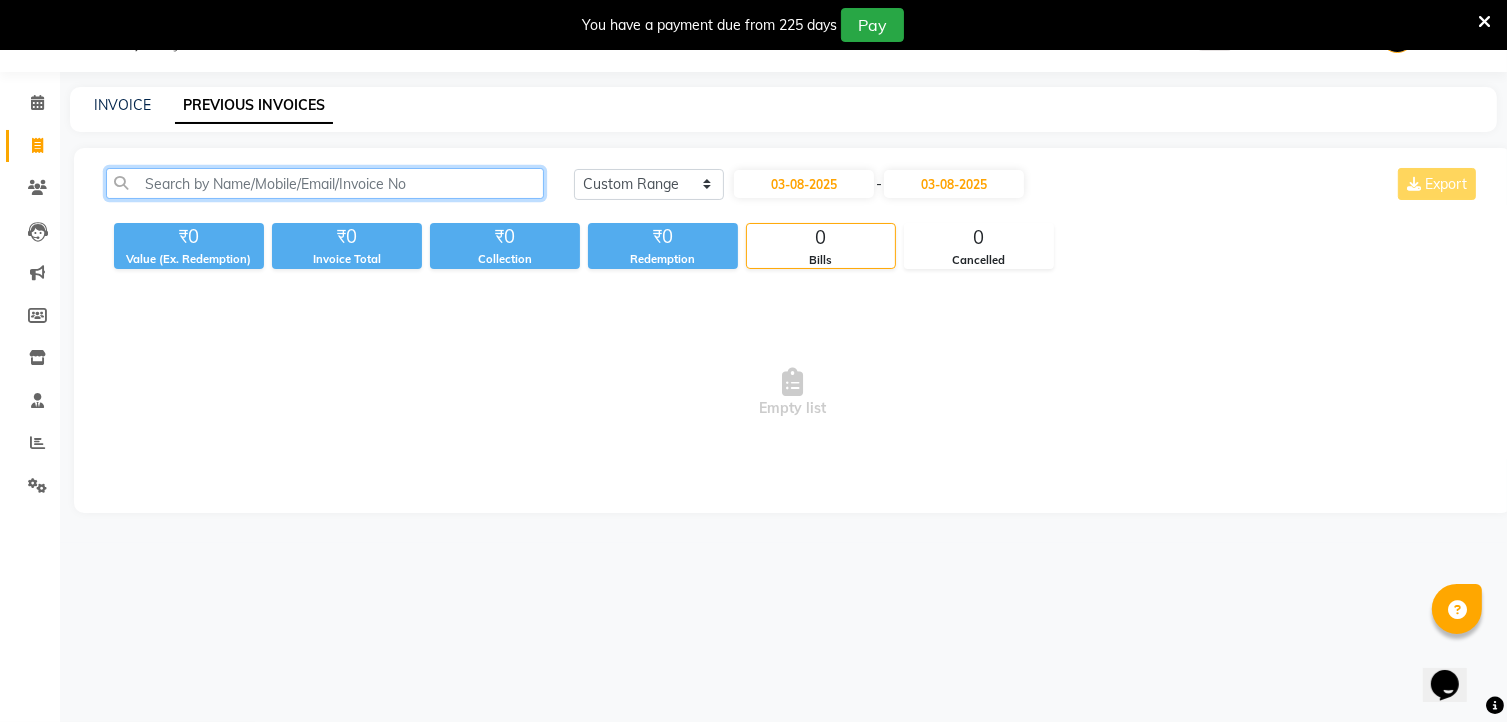 click 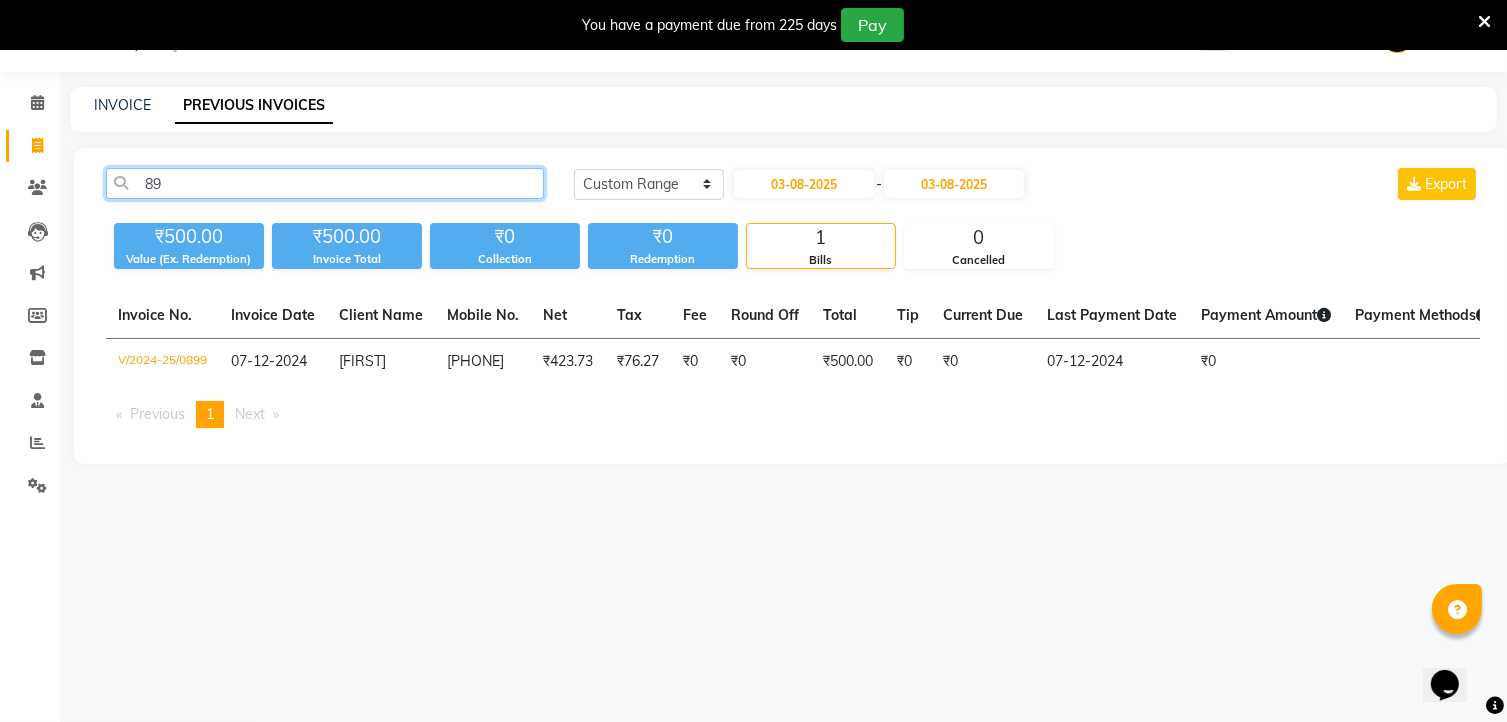 type on "8" 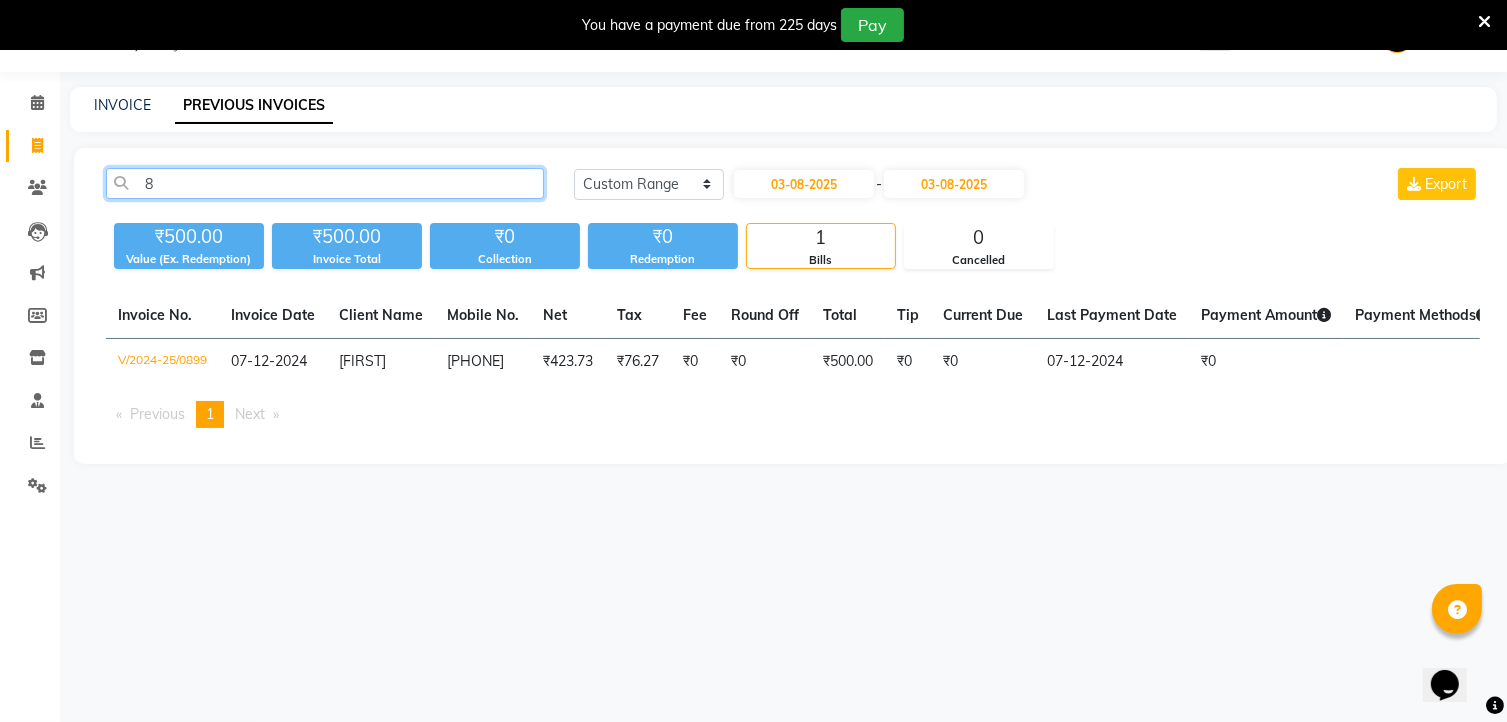 type 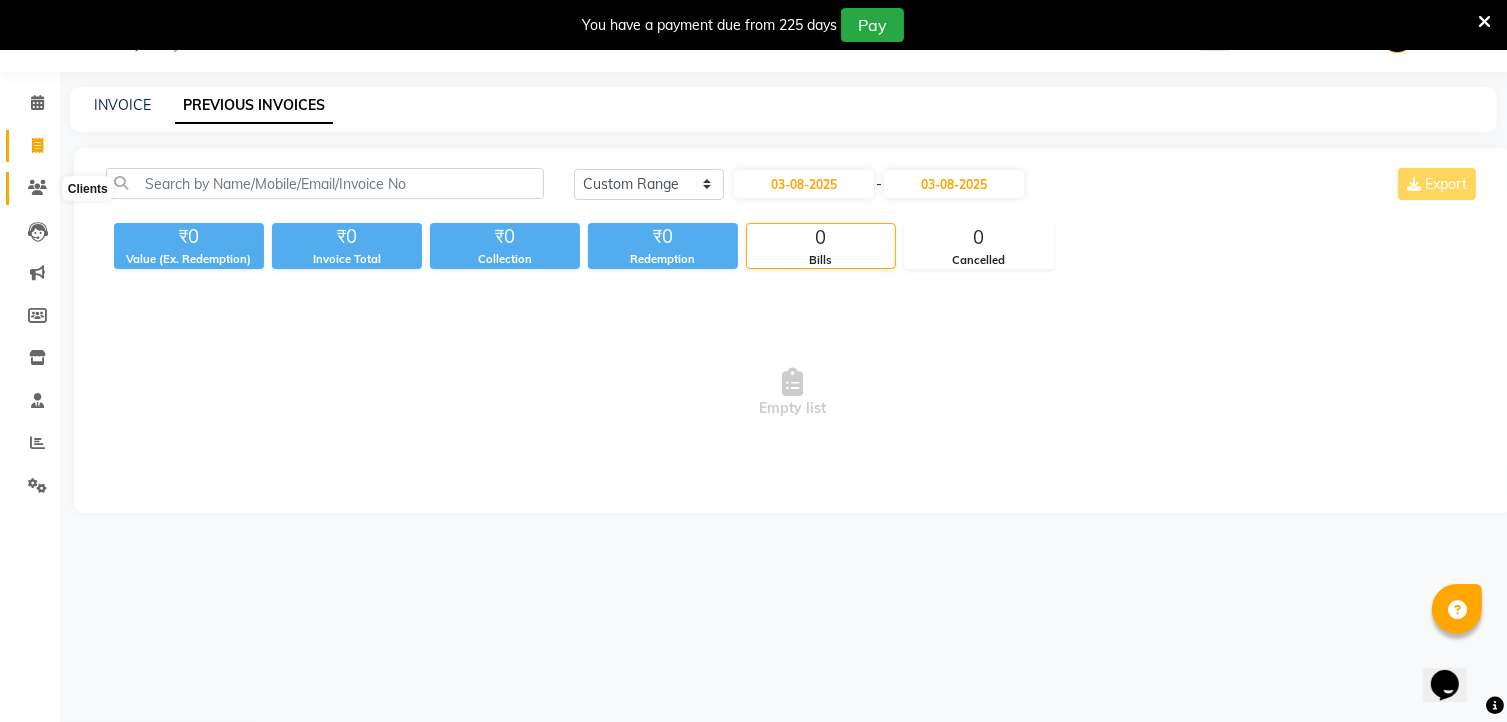 click 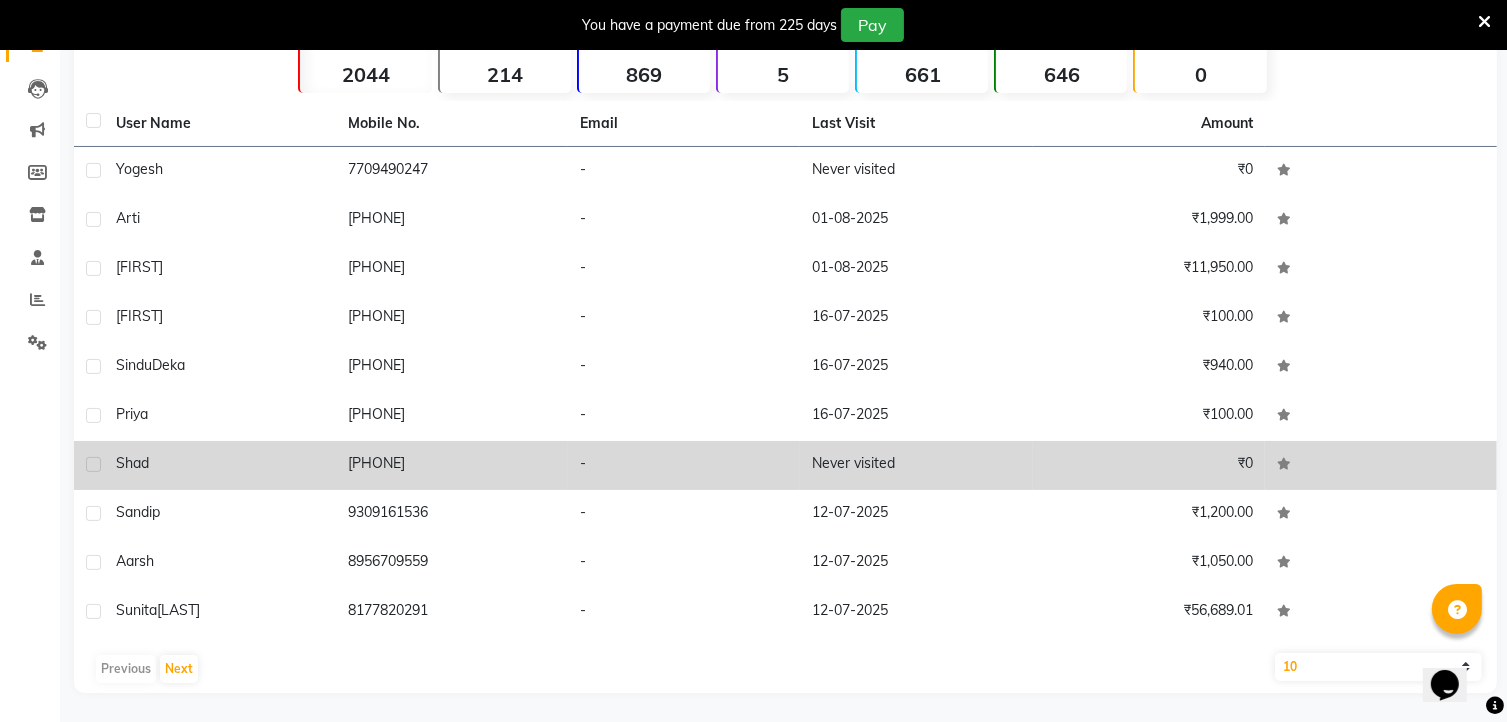scroll, scrollTop: 0, scrollLeft: 0, axis: both 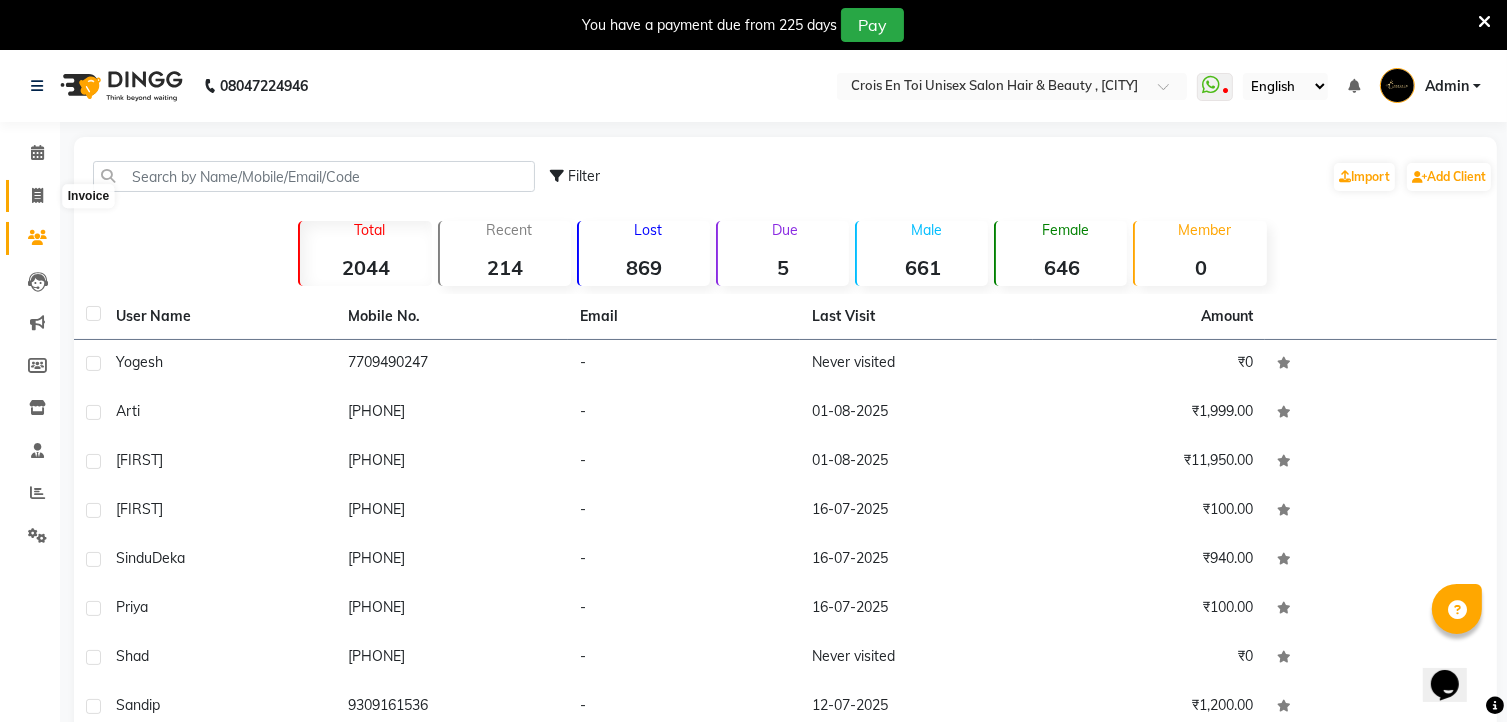 click 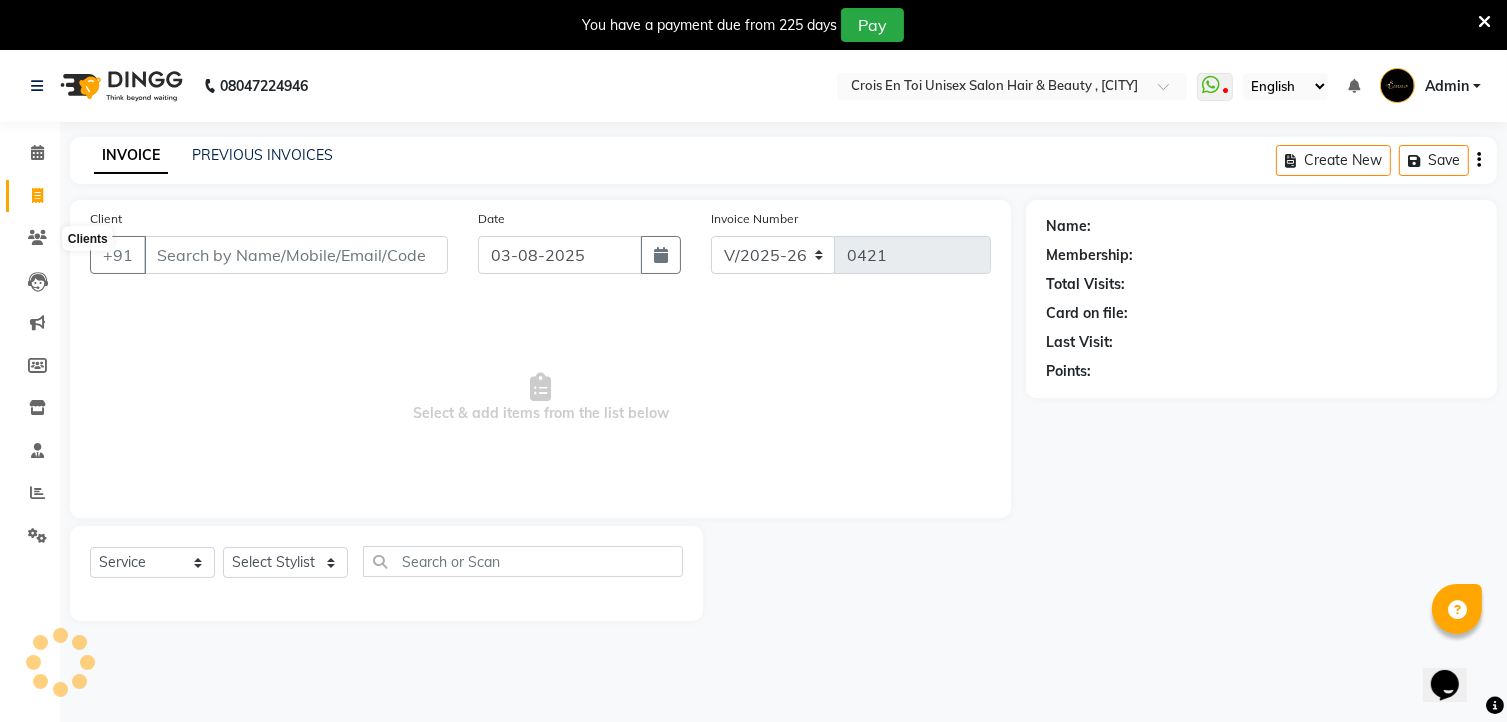 scroll, scrollTop: 50, scrollLeft: 0, axis: vertical 